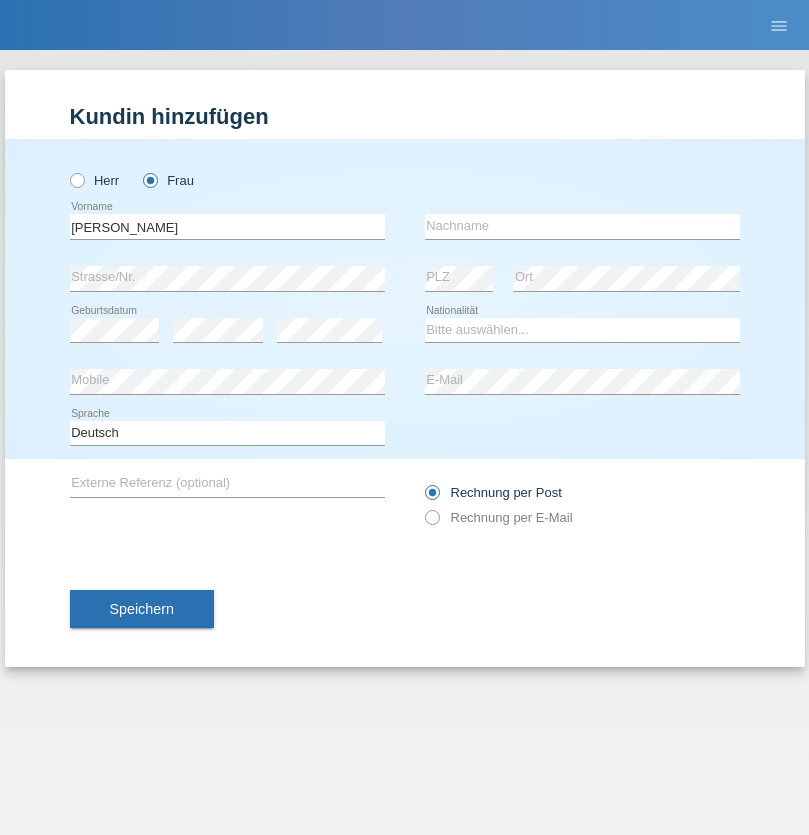scroll, scrollTop: 0, scrollLeft: 0, axis: both 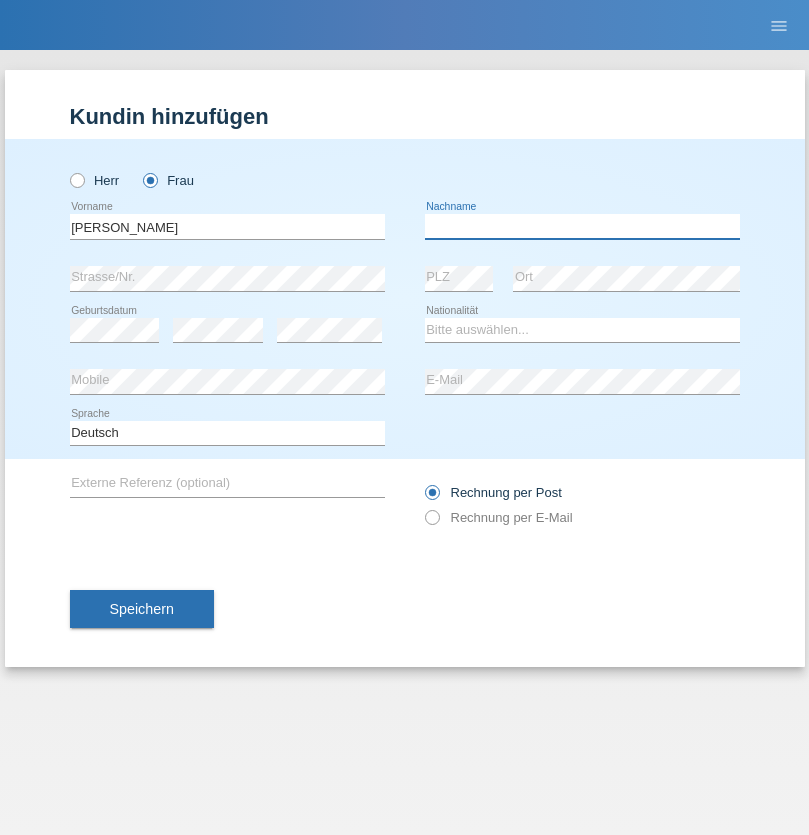 click at bounding box center [582, 226] 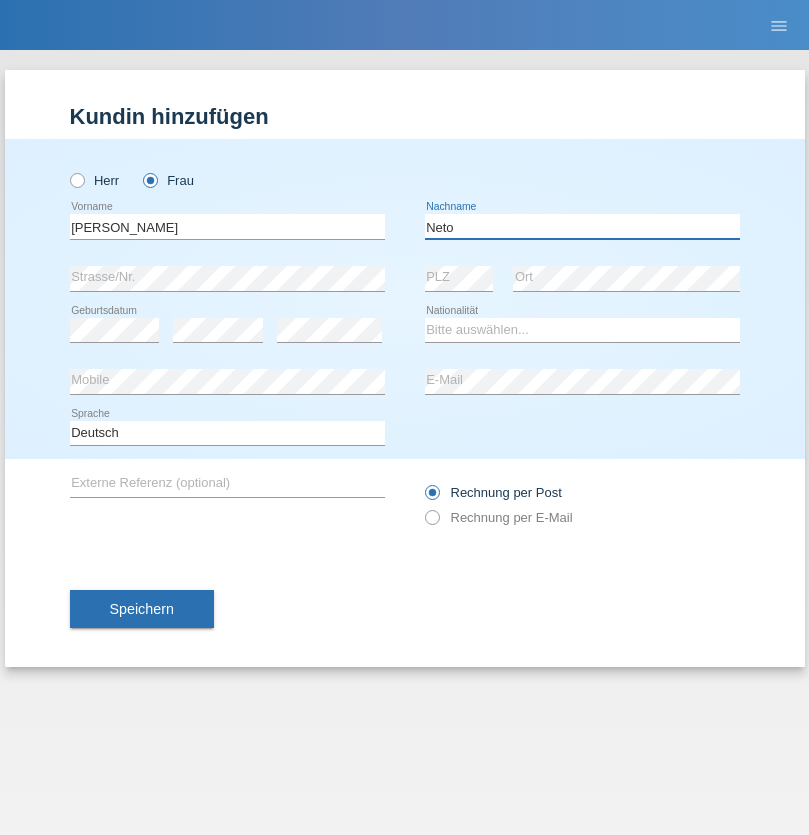 type on "Neto" 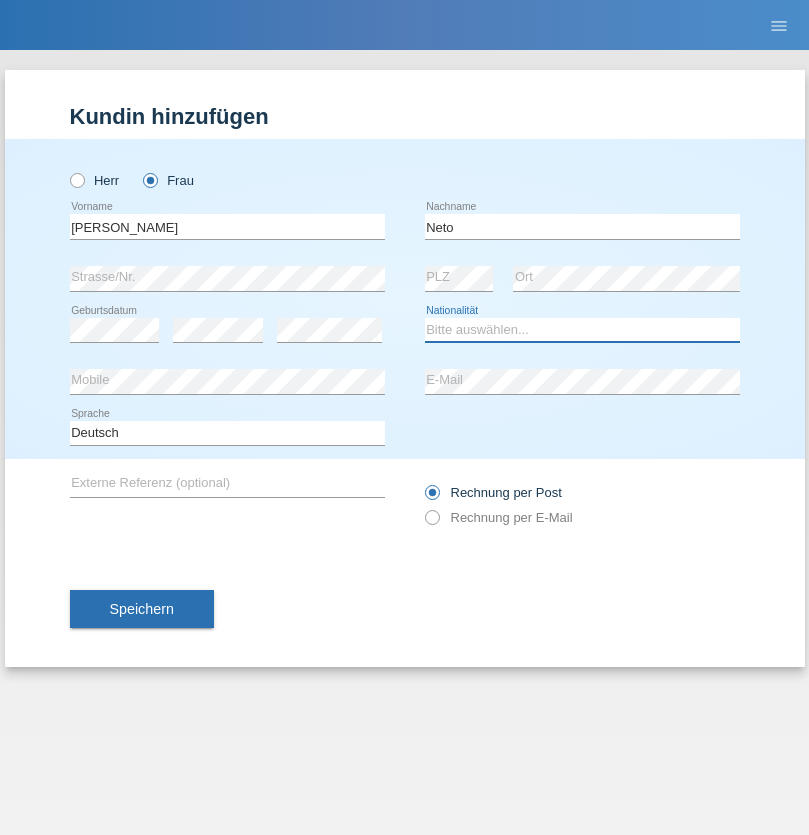 select on "PT" 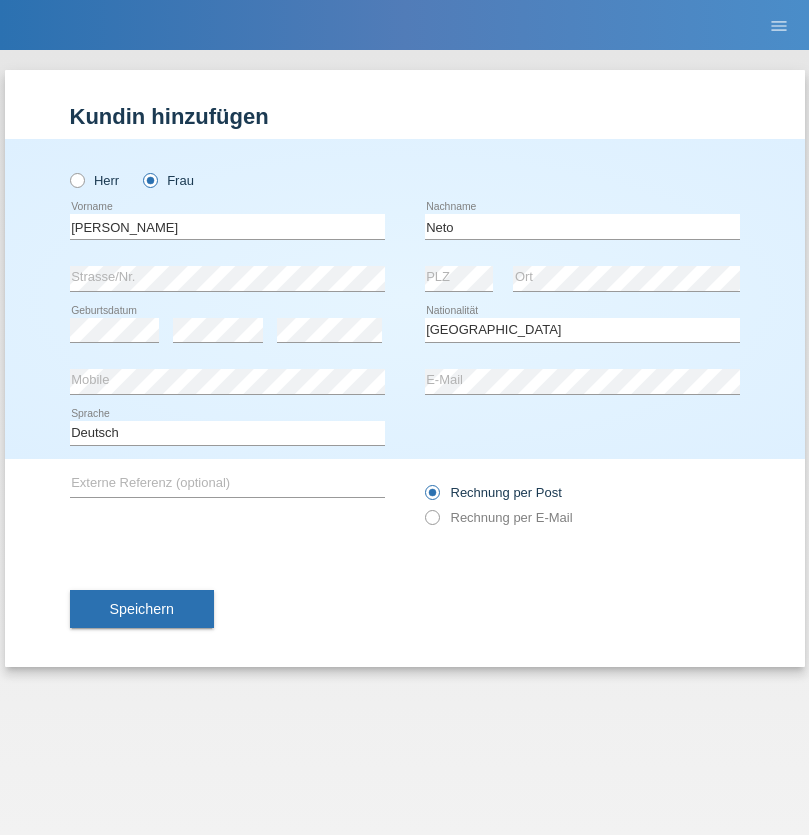 select on "C" 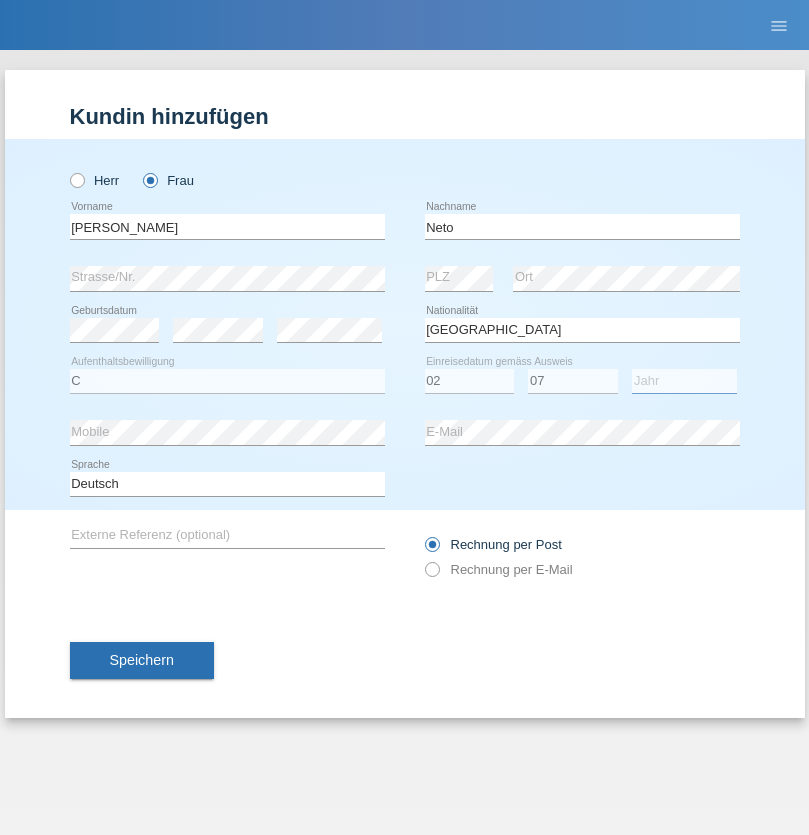 select on "2001" 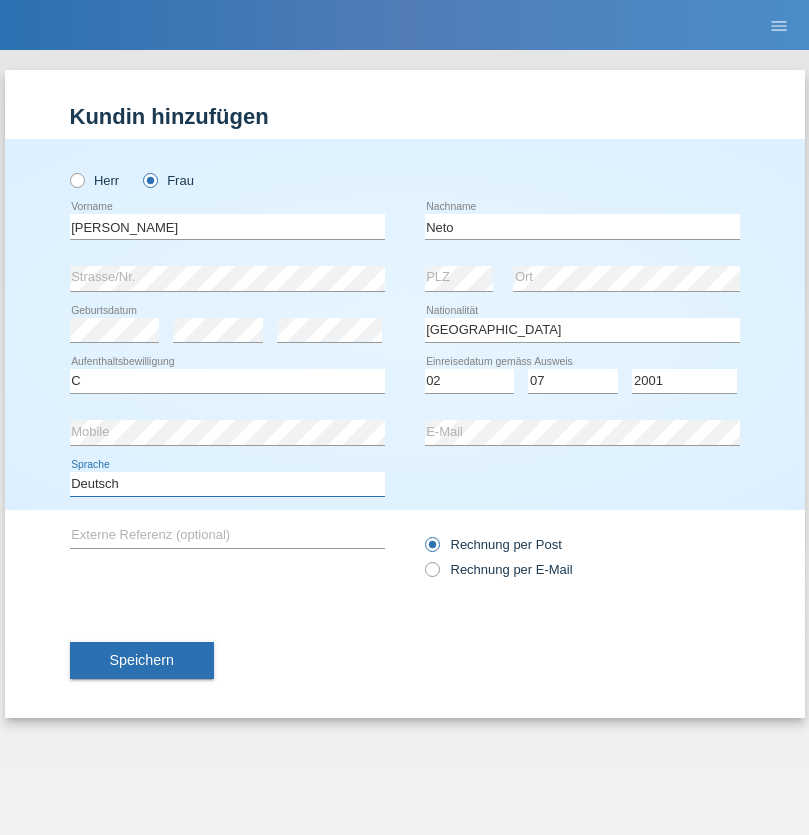select on "en" 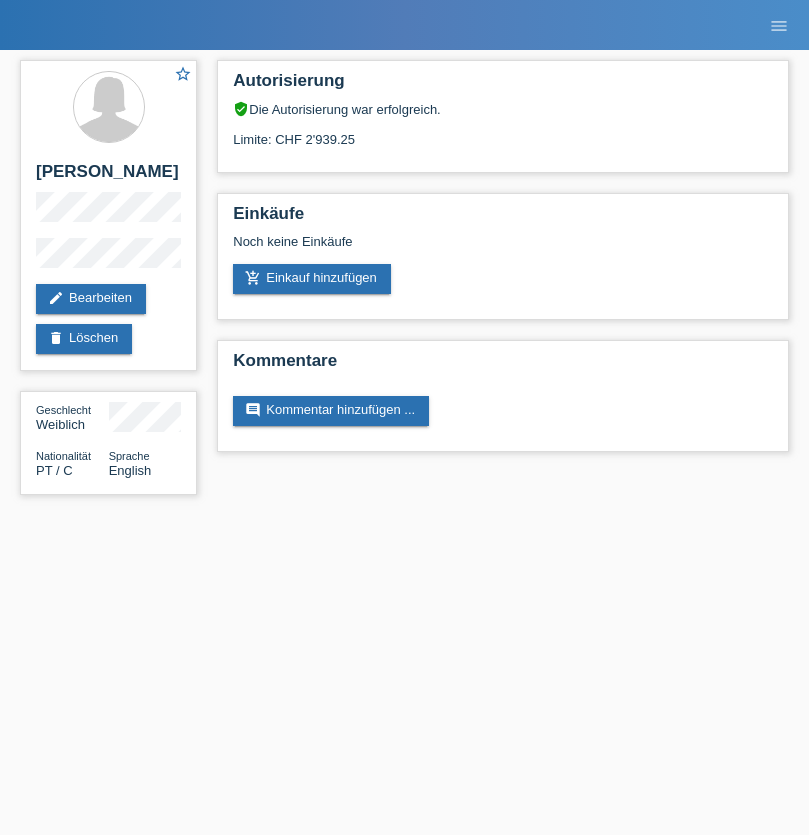scroll, scrollTop: 0, scrollLeft: 0, axis: both 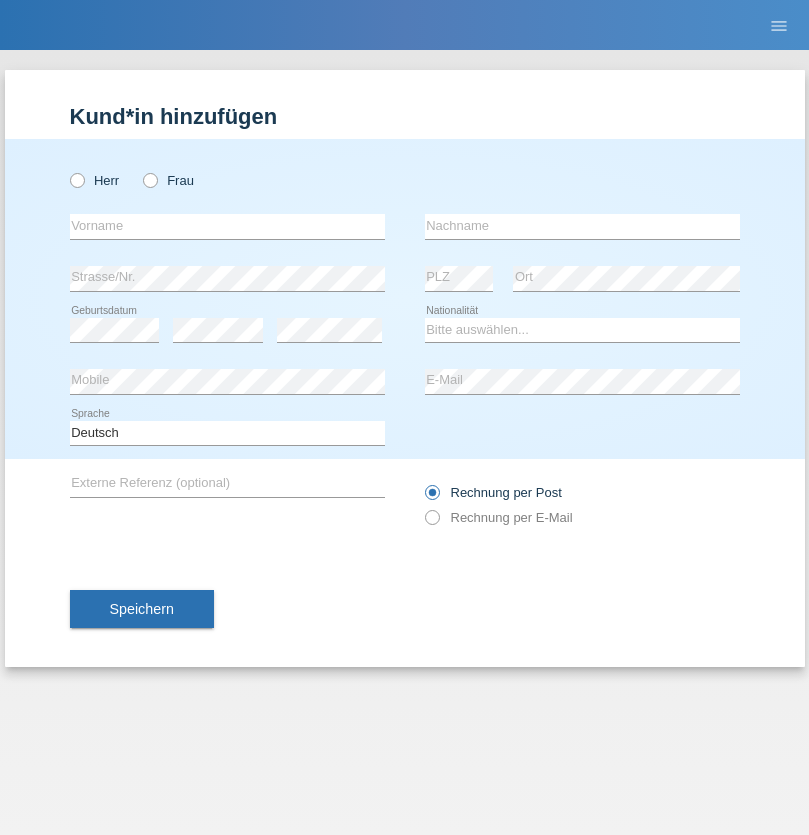 radio on "true" 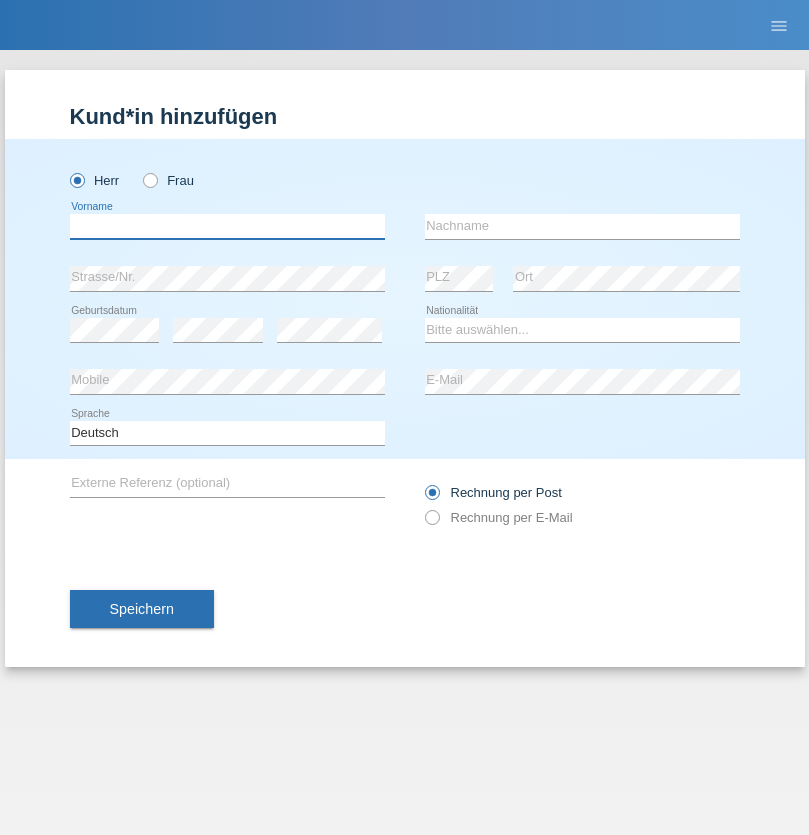 click at bounding box center (227, 226) 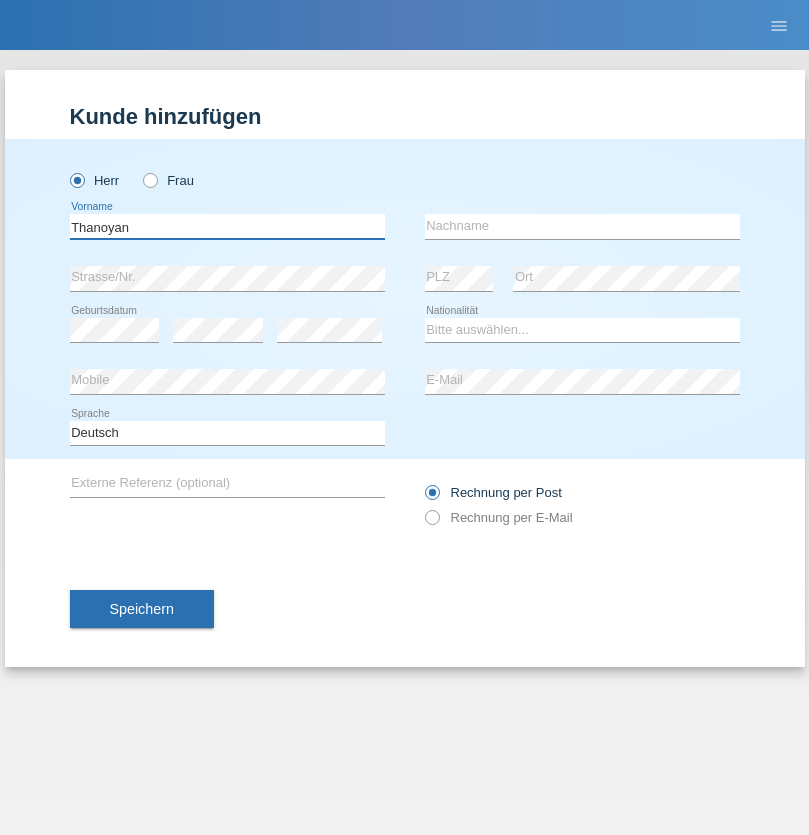 type on "Thanoyan" 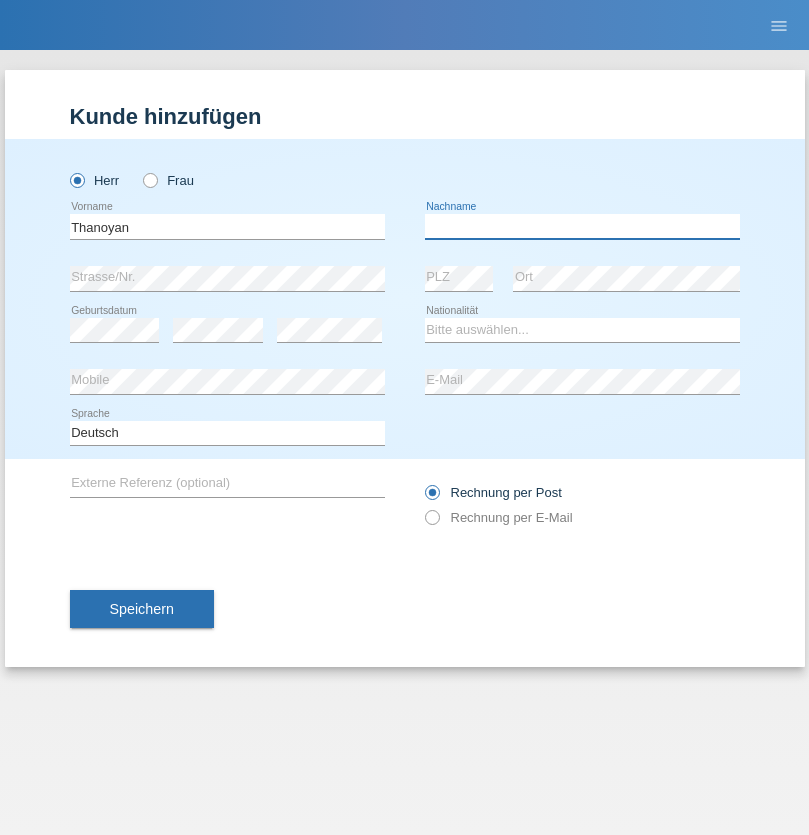 click at bounding box center (582, 226) 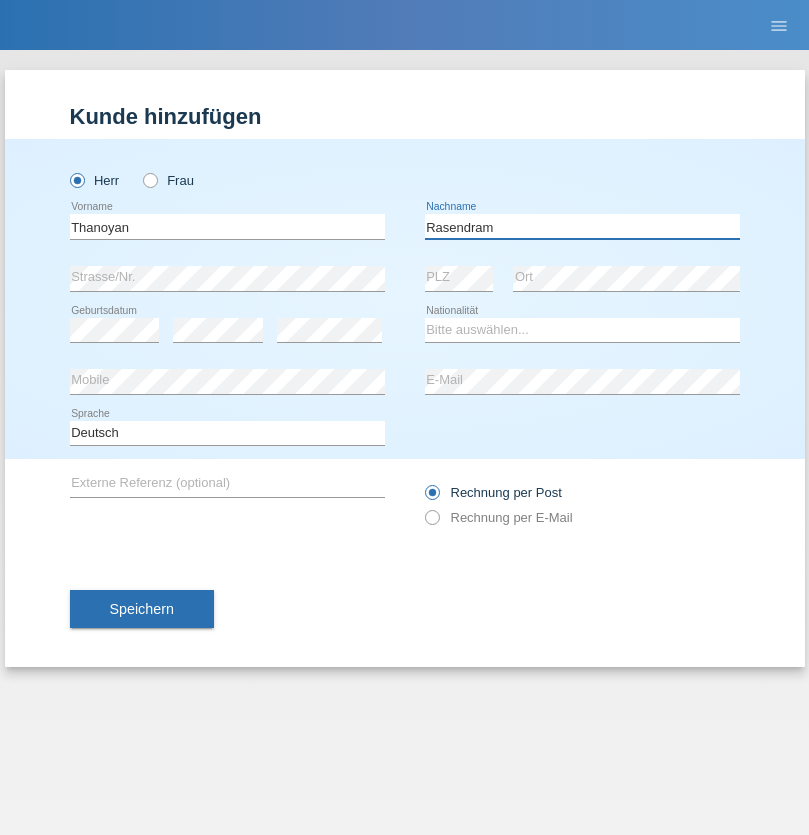 type on "Rasendram" 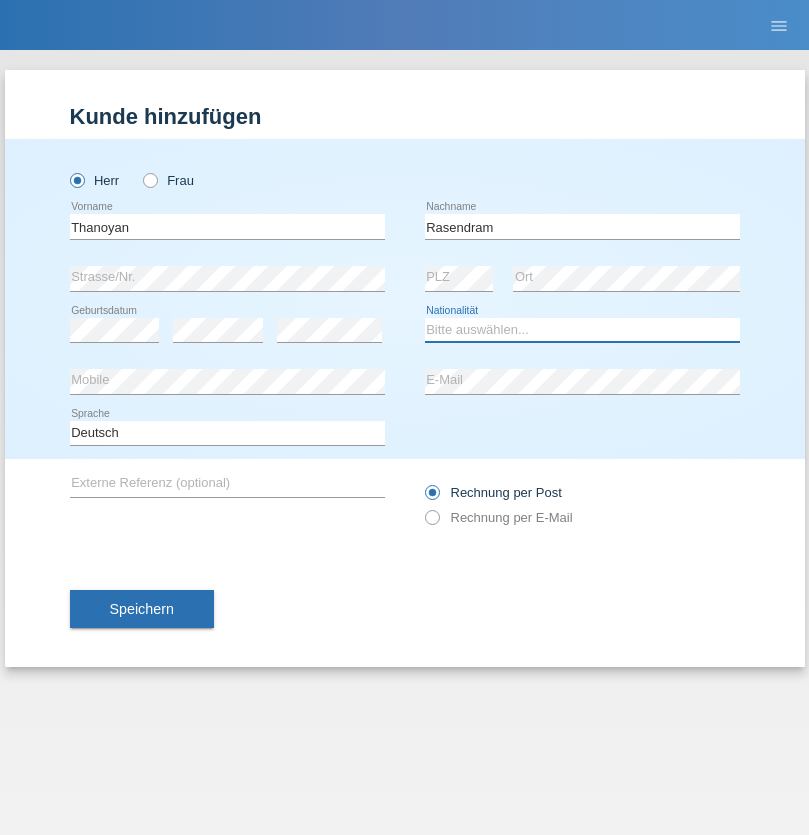 select on "LK" 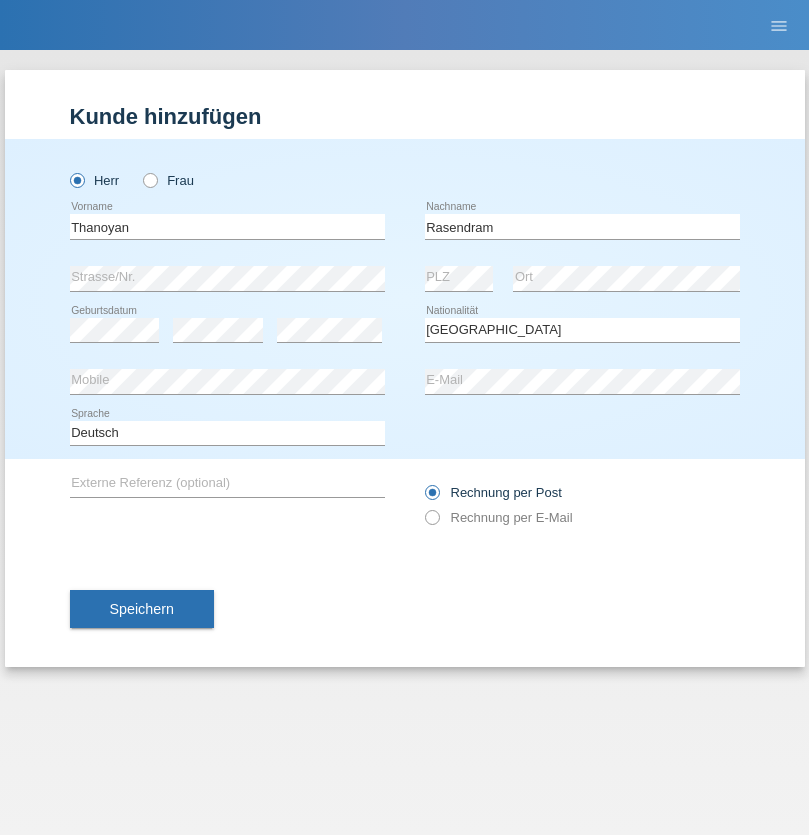 select on "C" 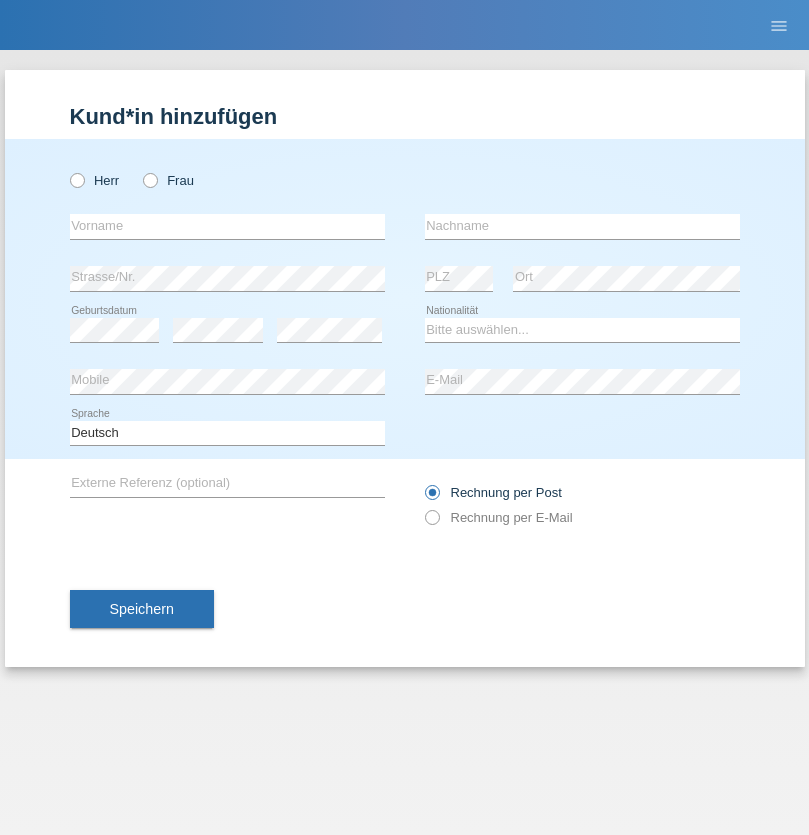 scroll, scrollTop: 0, scrollLeft: 0, axis: both 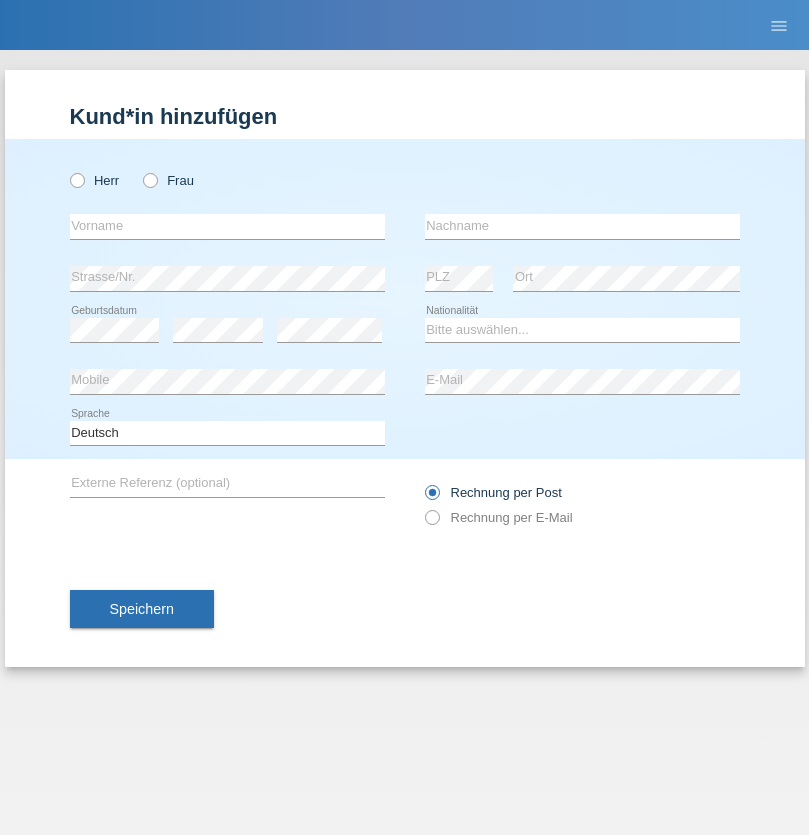 radio on "true" 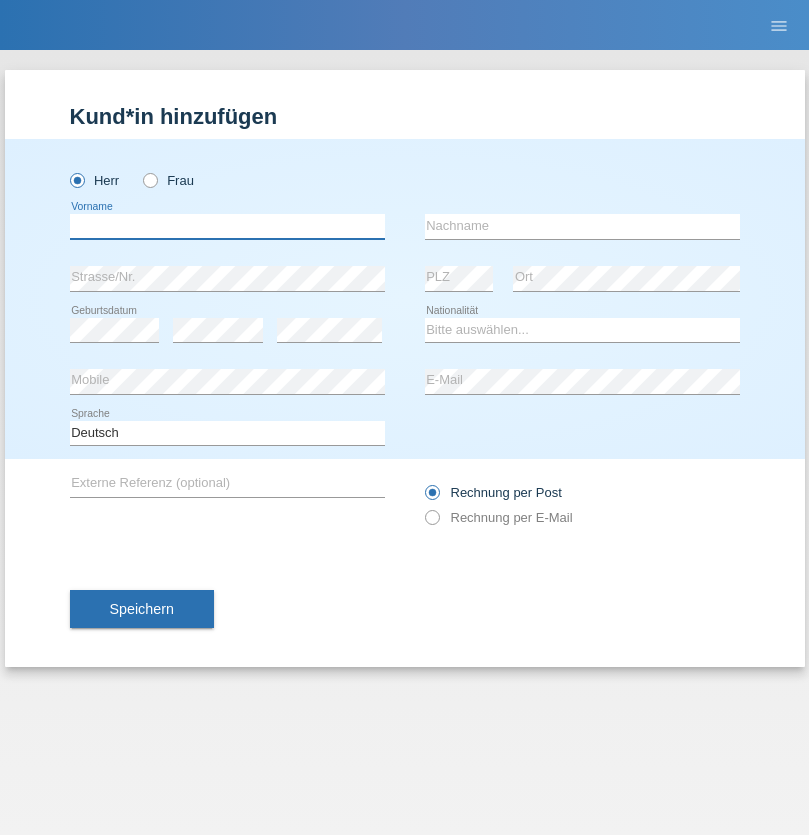 click at bounding box center [227, 226] 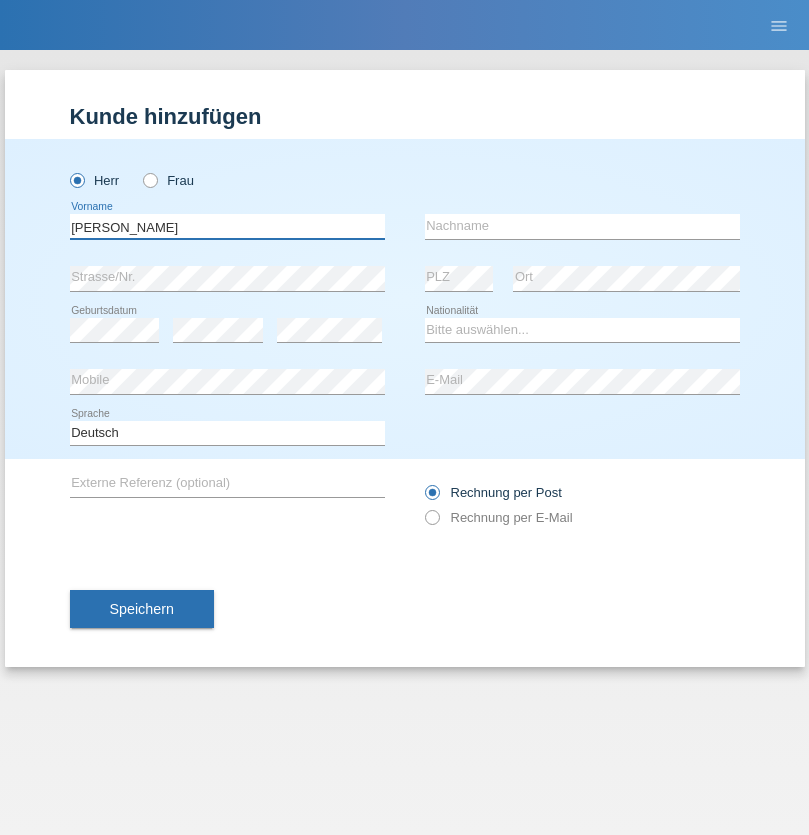 type on "Slawomir" 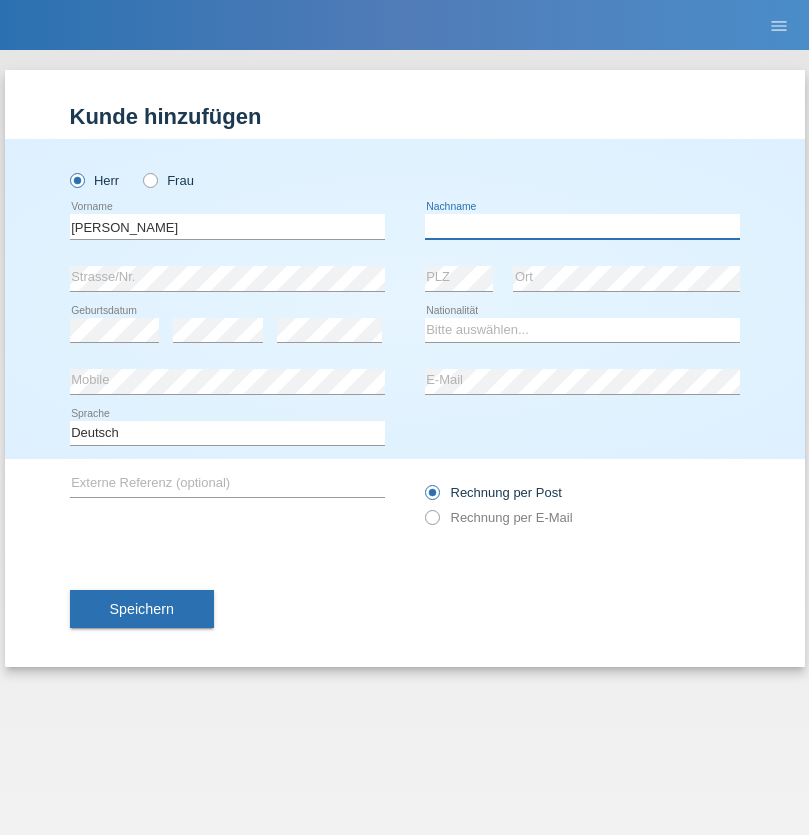 click at bounding box center (582, 226) 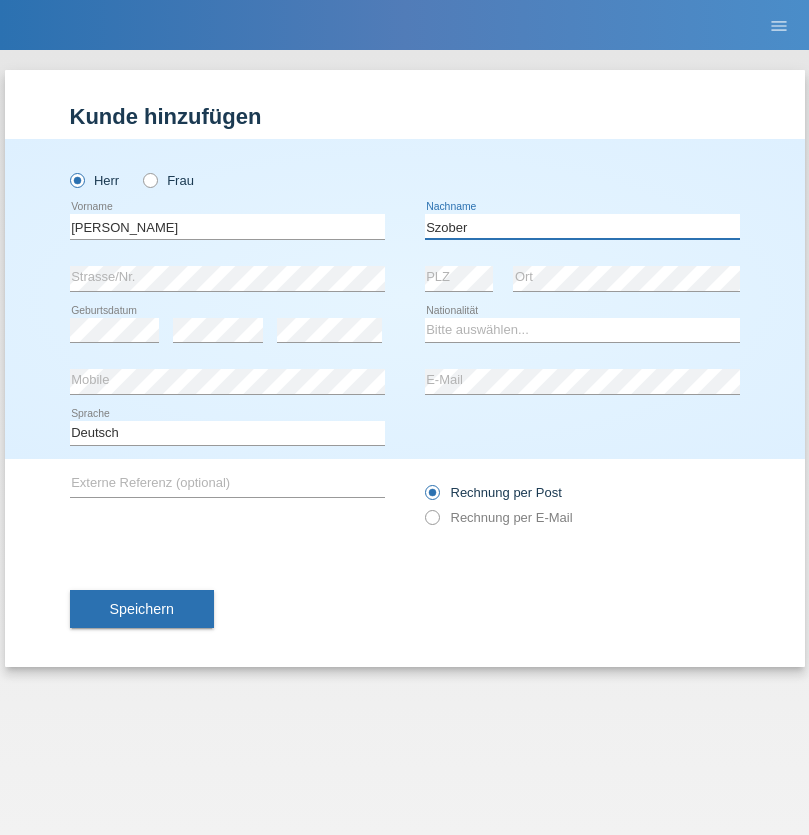type on "Szober" 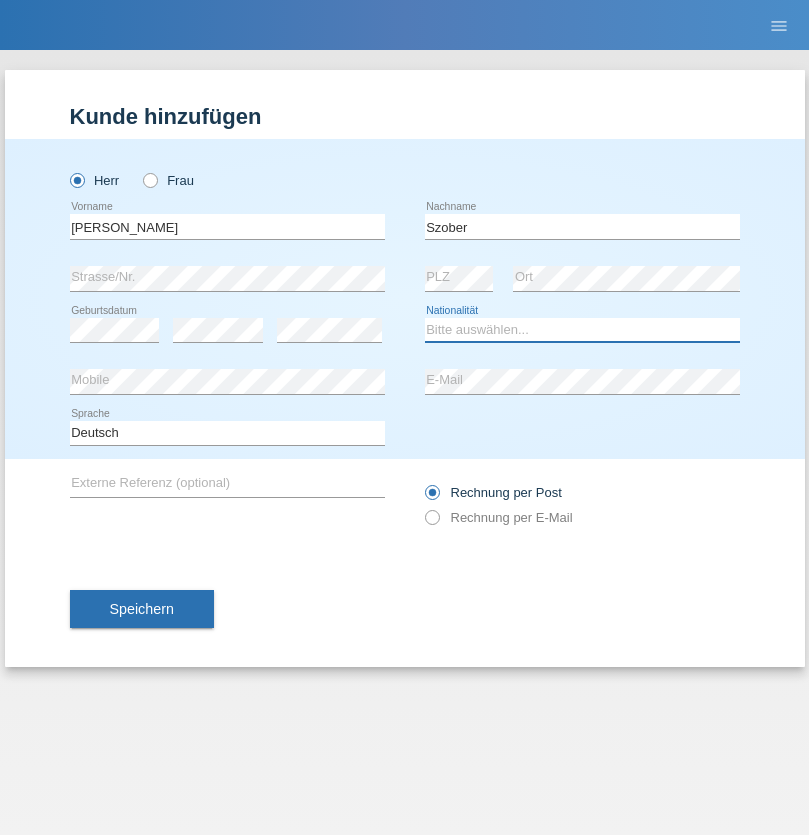 select on "PL" 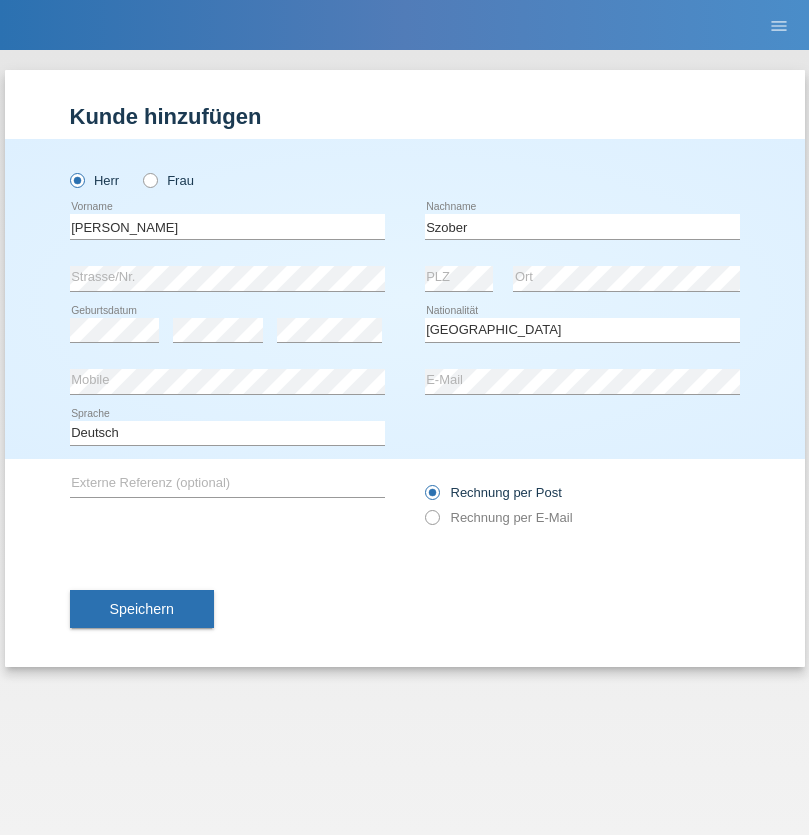 select on "C" 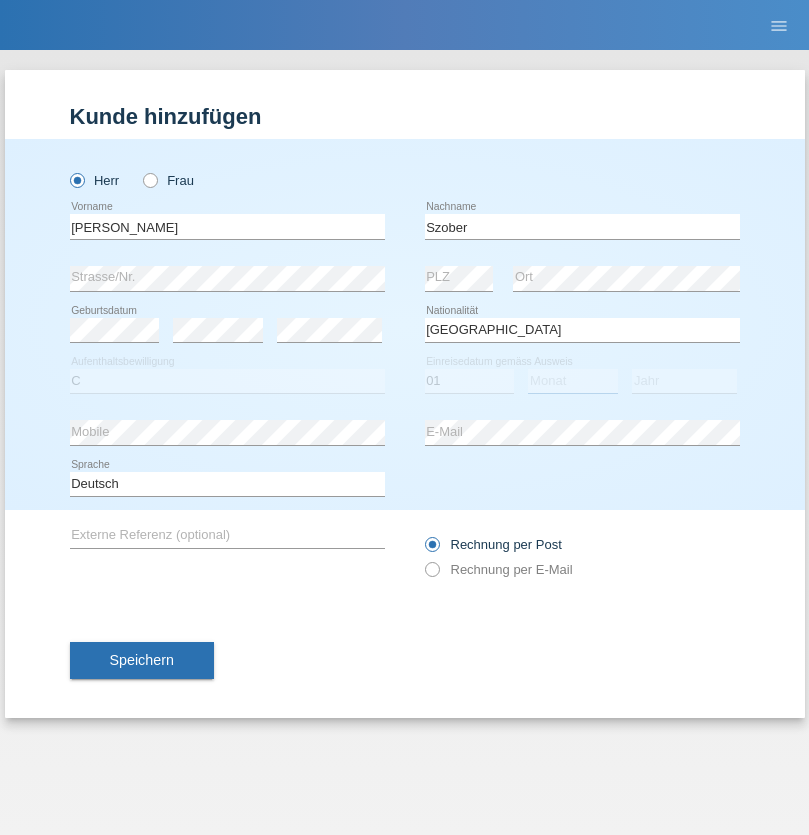 select on "05" 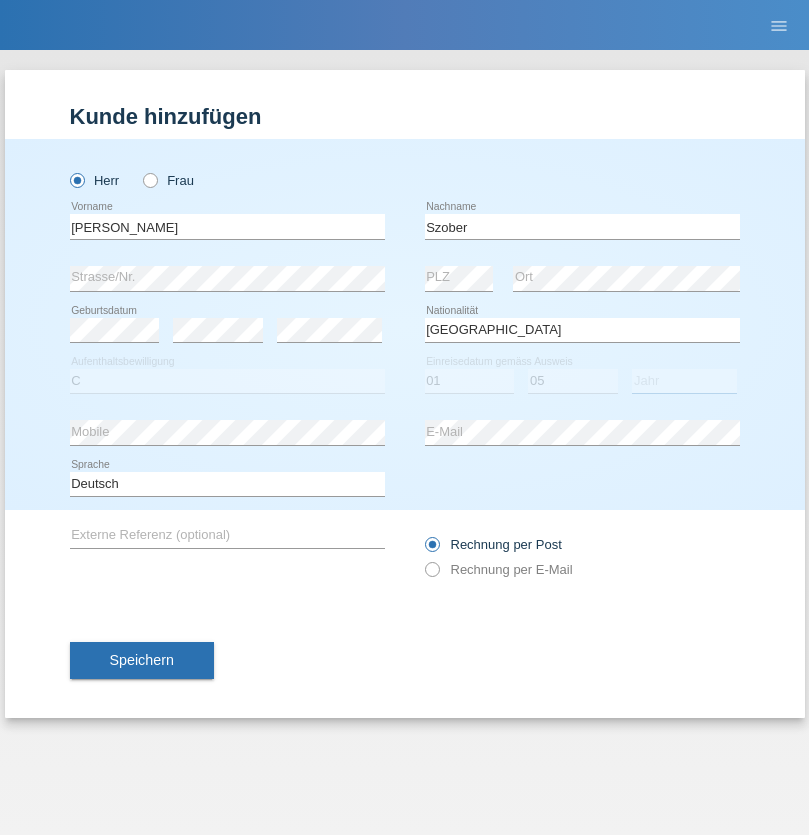 select on "2021" 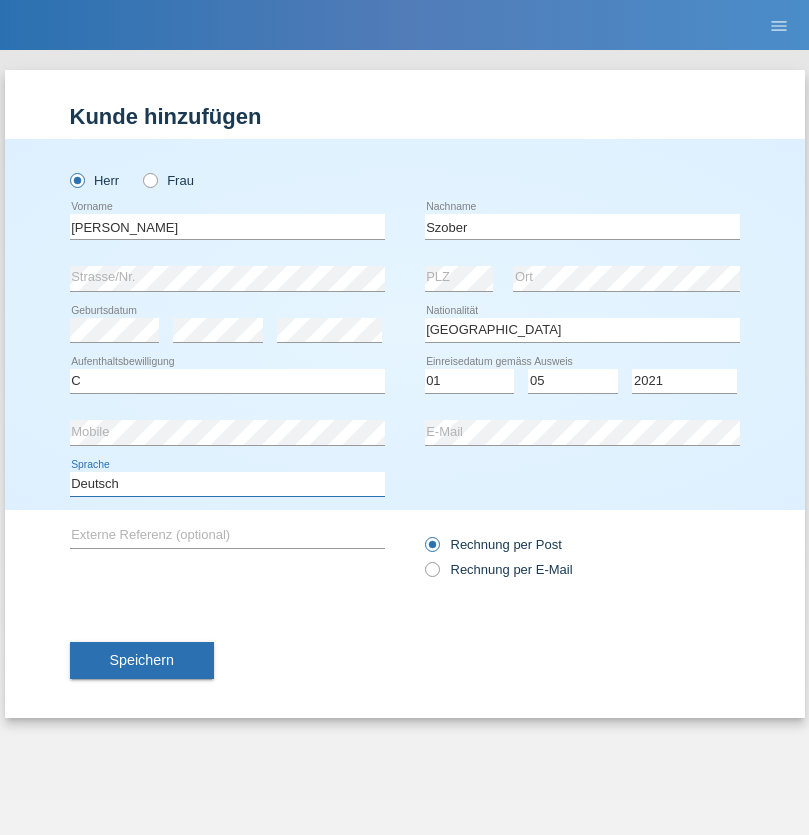 select on "en" 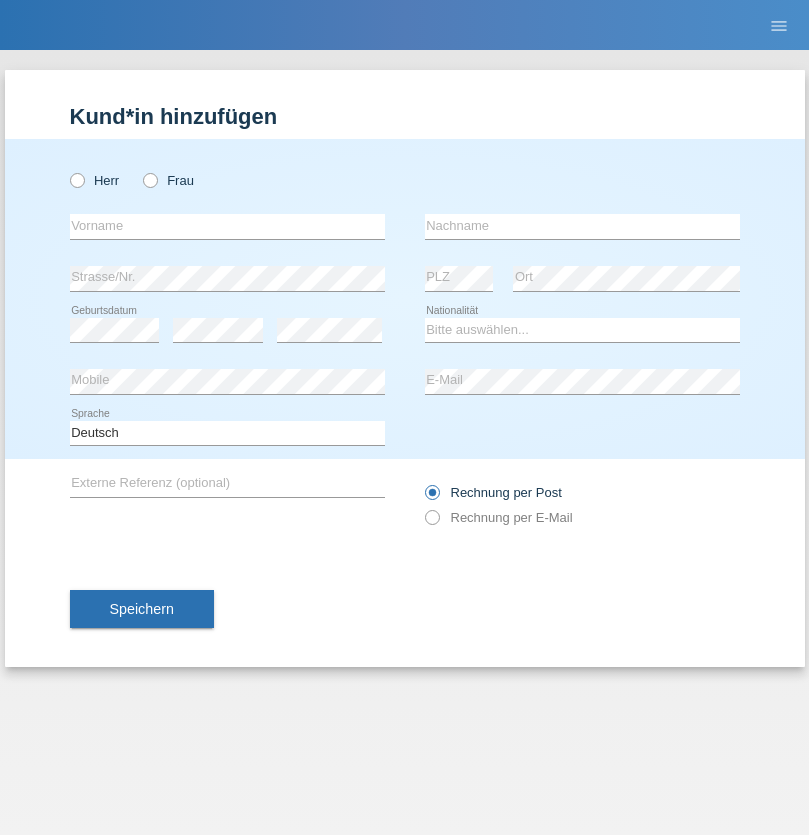 scroll, scrollTop: 0, scrollLeft: 0, axis: both 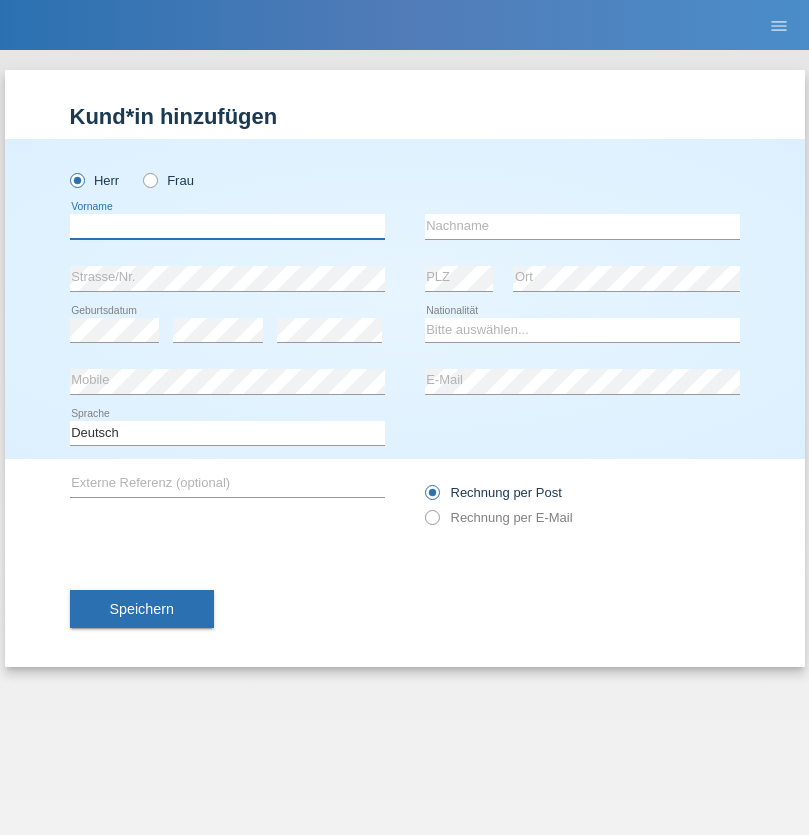 click at bounding box center (227, 226) 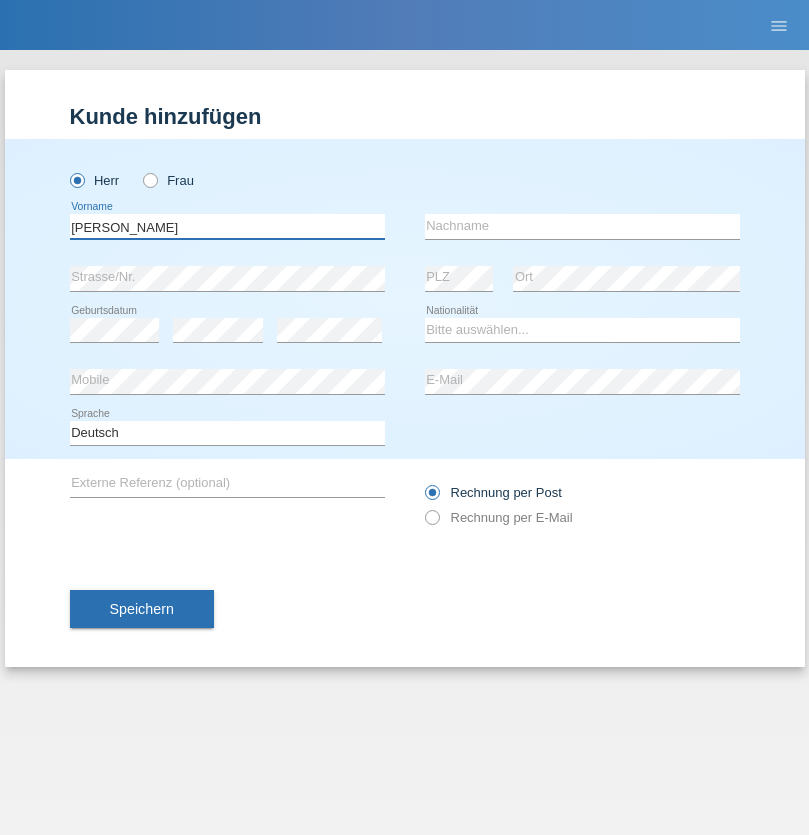 type on "[PERSON_NAME]" 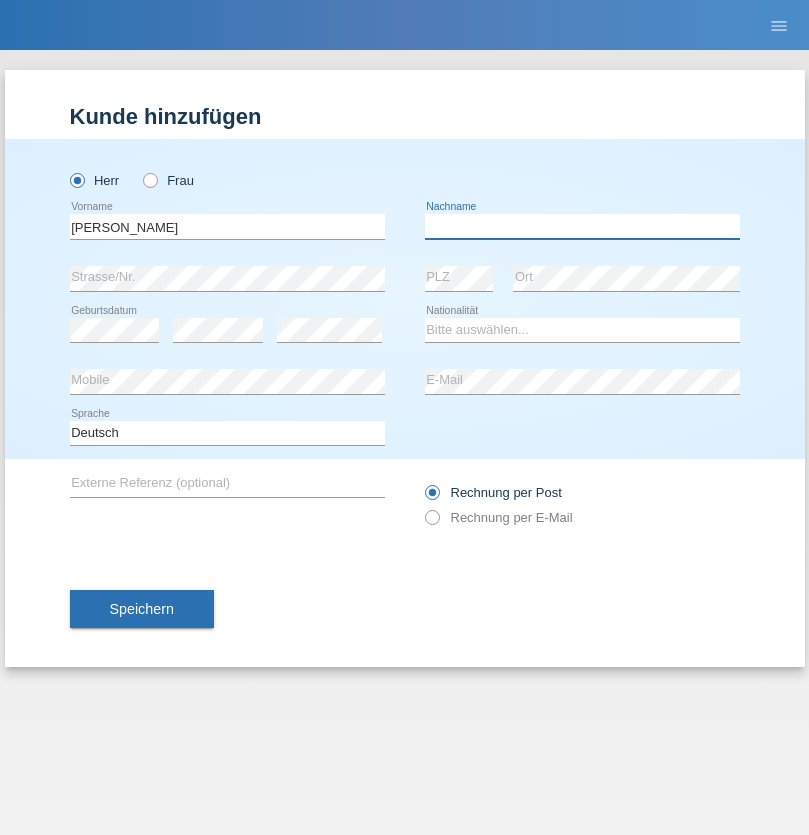 click at bounding box center (582, 226) 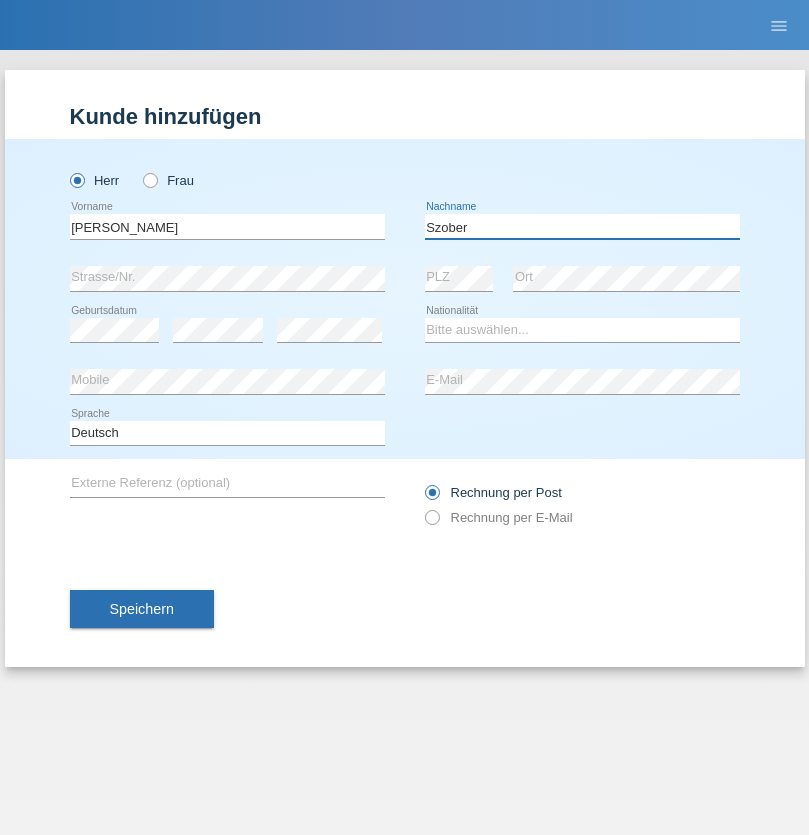 type on "Szober" 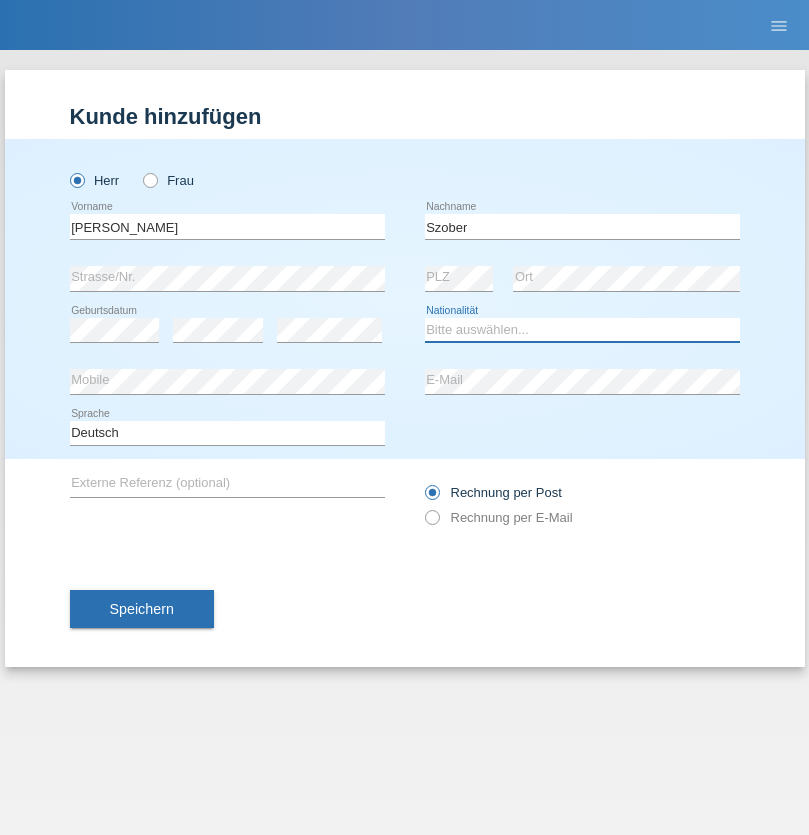 select on "PL" 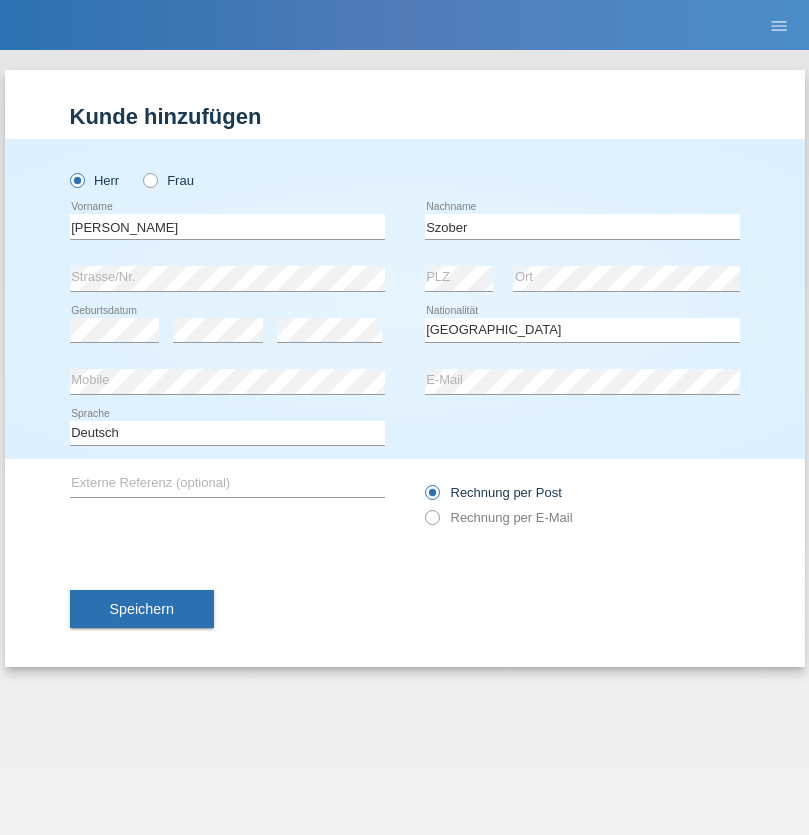 select on "C" 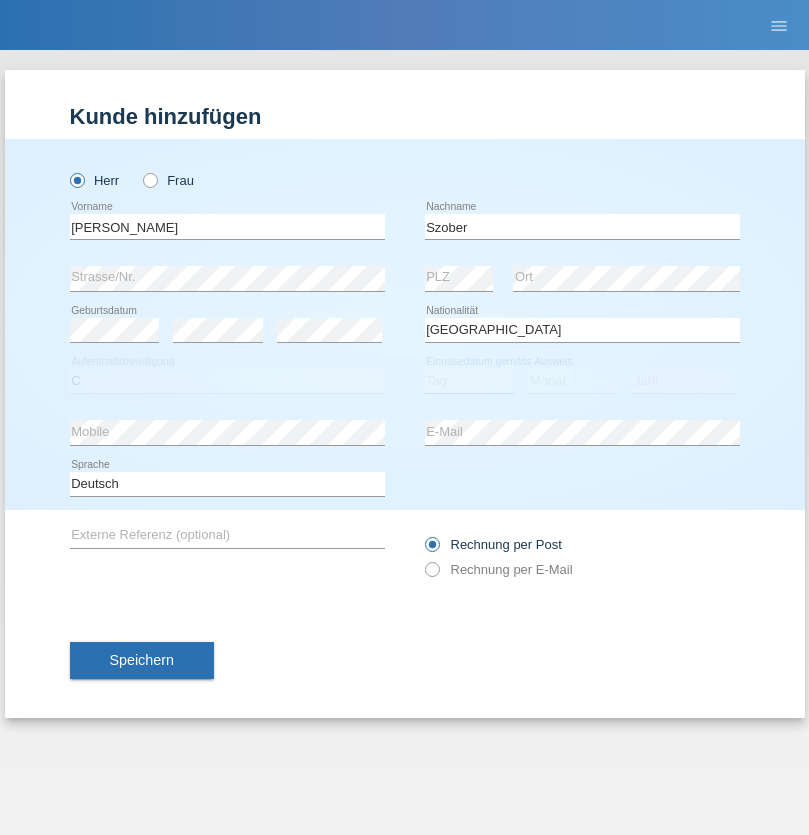 select on "01" 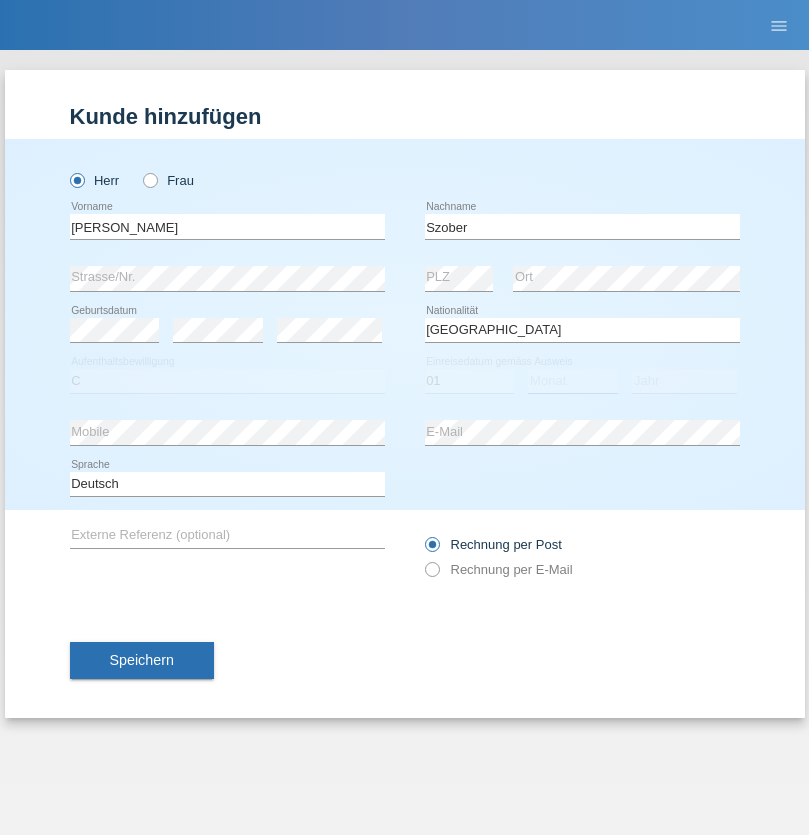 select on "05" 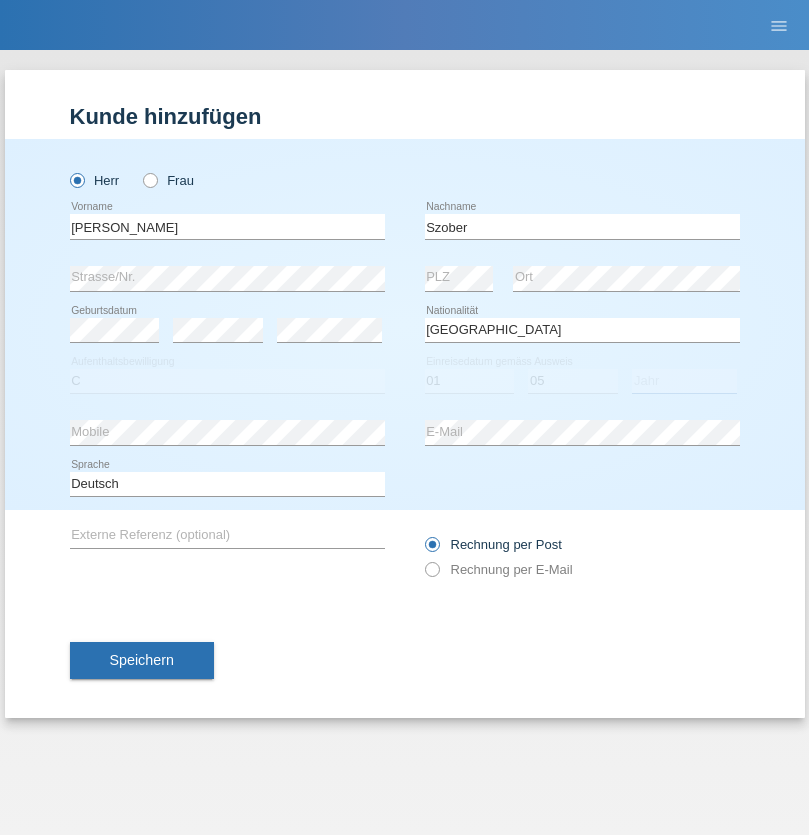 select on "2021" 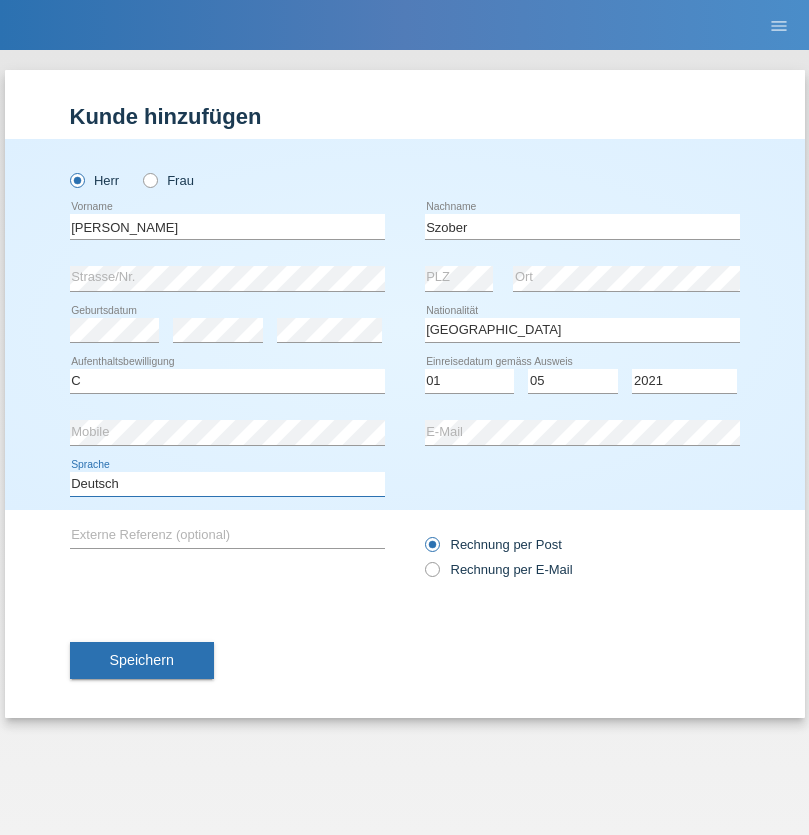 select on "en" 